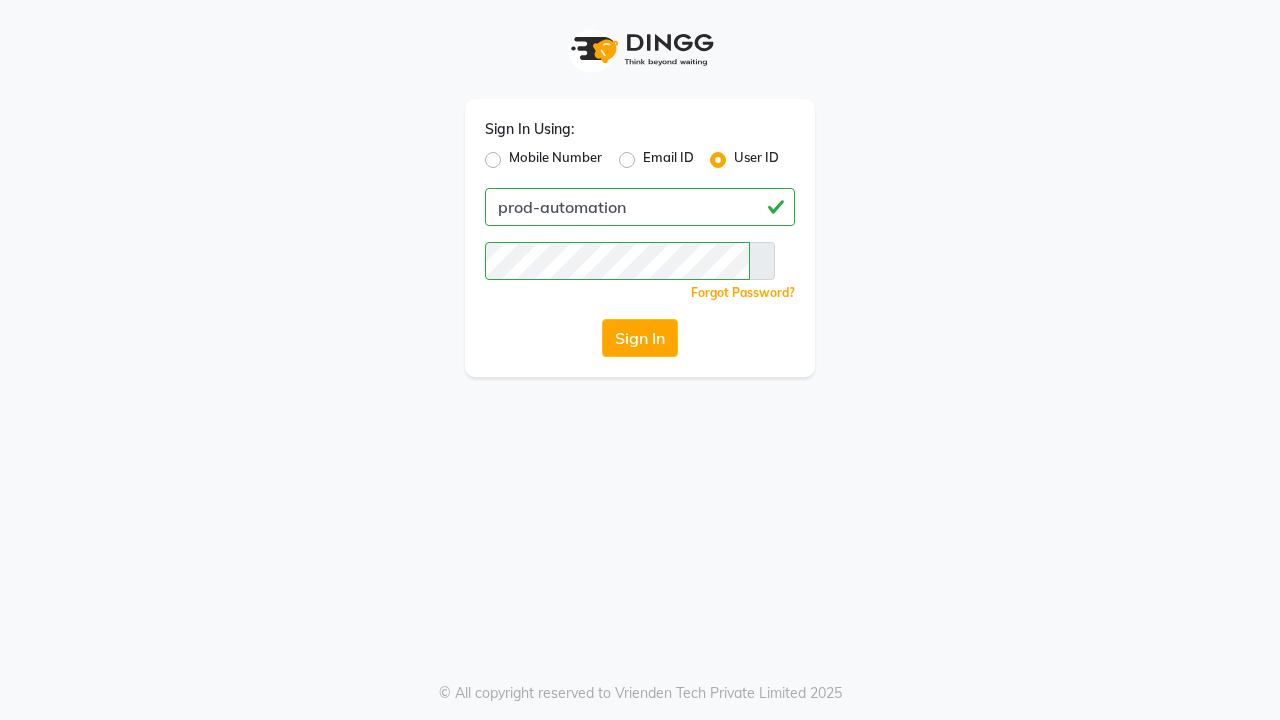 scroll, scrollTop: 0, scrollLeft: 0, axis: both 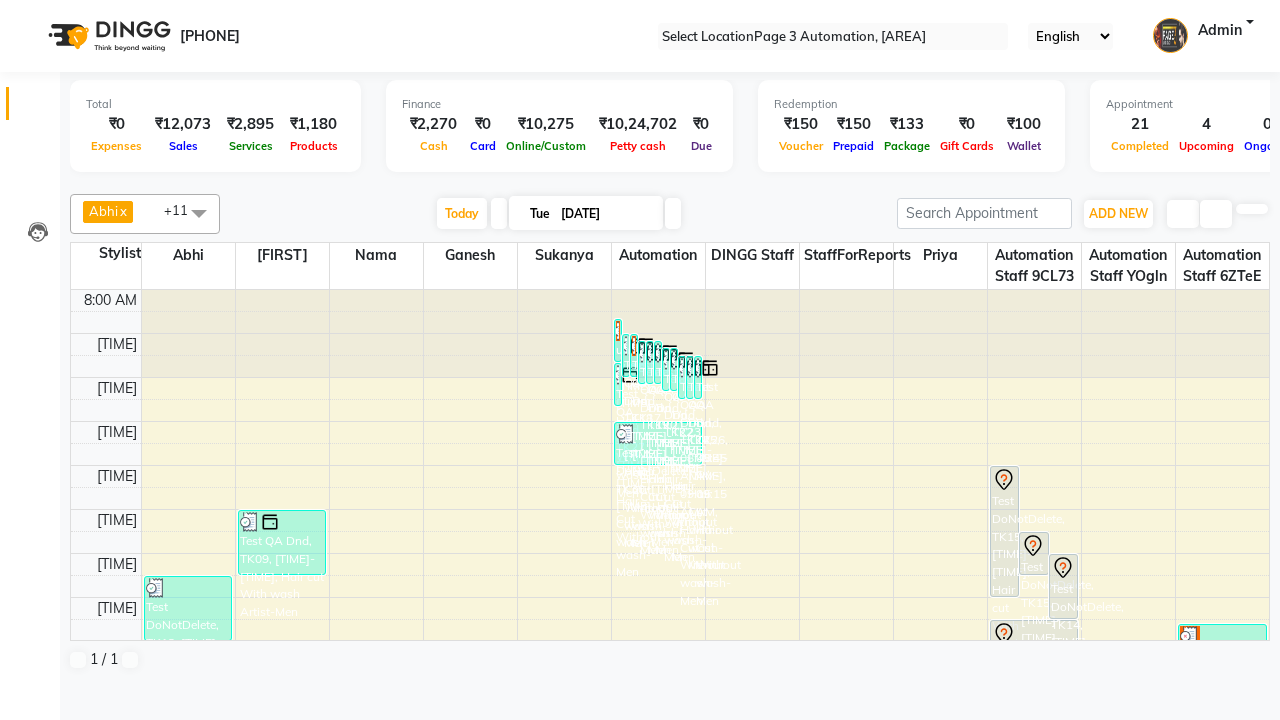 click at bounding box center (31, 8) 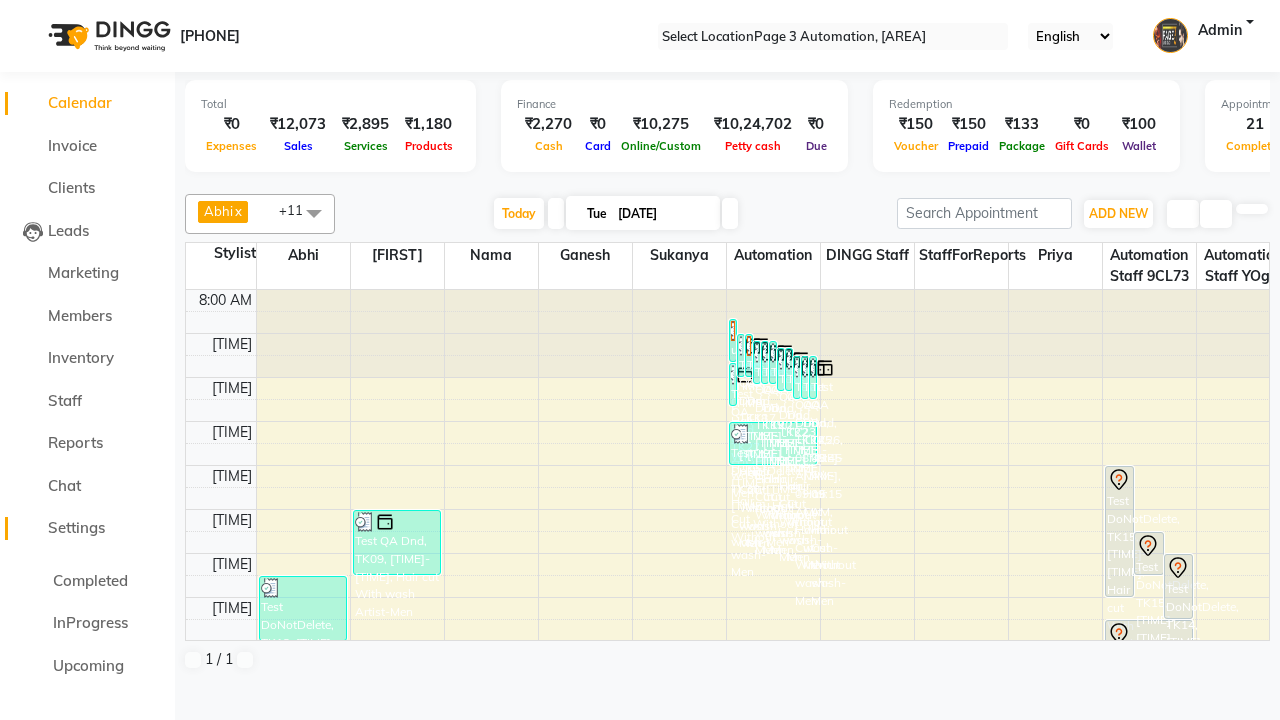 click on "Settings" at bounding box center (76, 527) 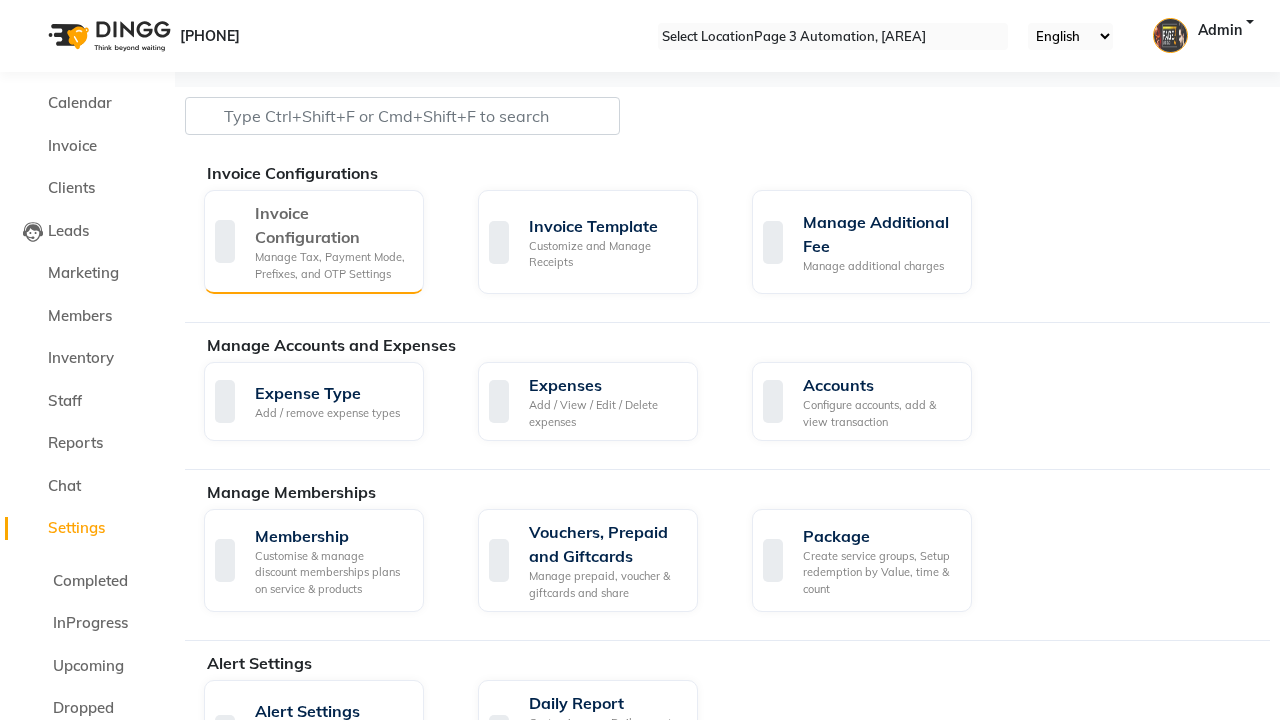 click on "Manage Tax, Payment Mode, Prefixes, and OTP Settings" at bounding box center (331, 265) 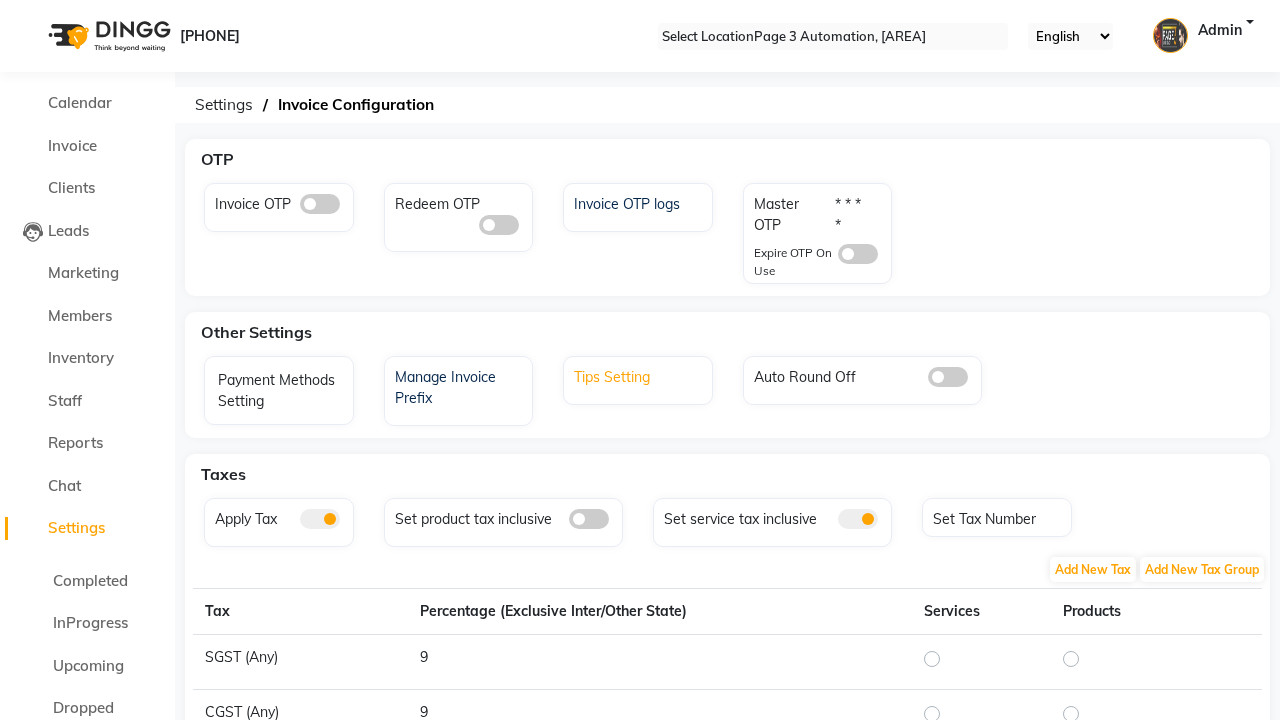 click on "Tips Setting" at bounding box center (640, 375) 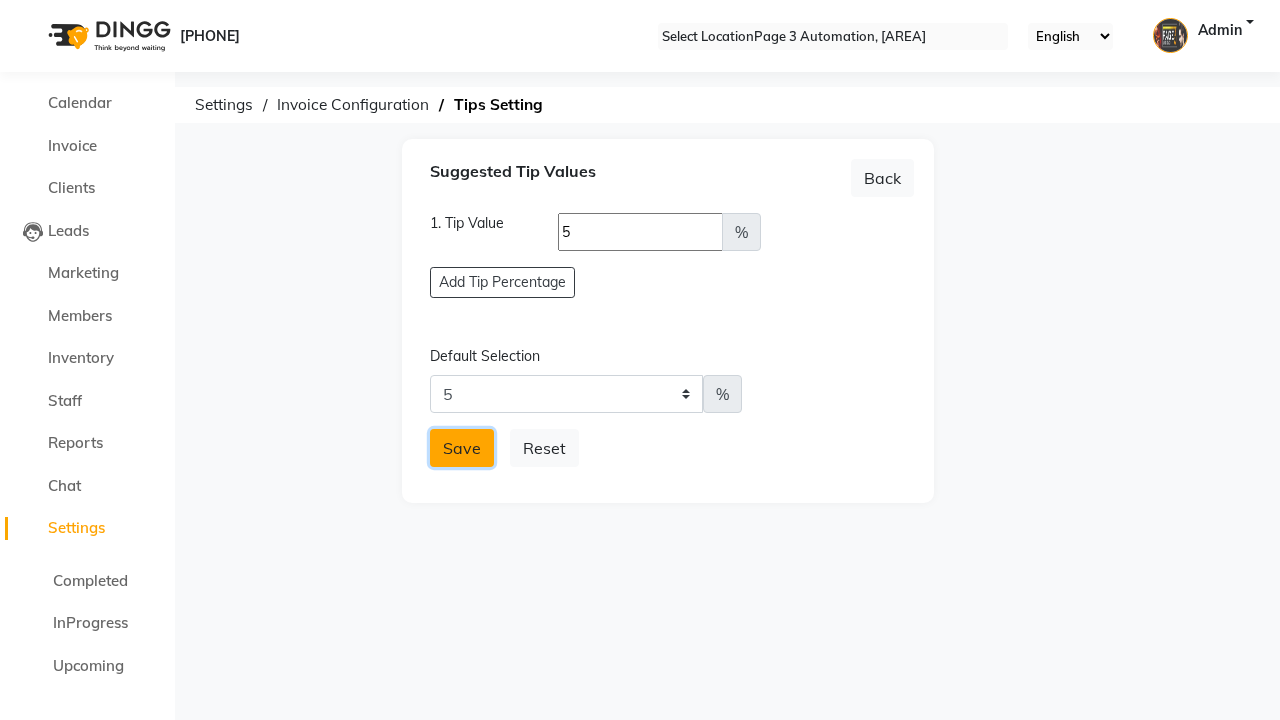 click on "Save" at bounding box center (462, 448) 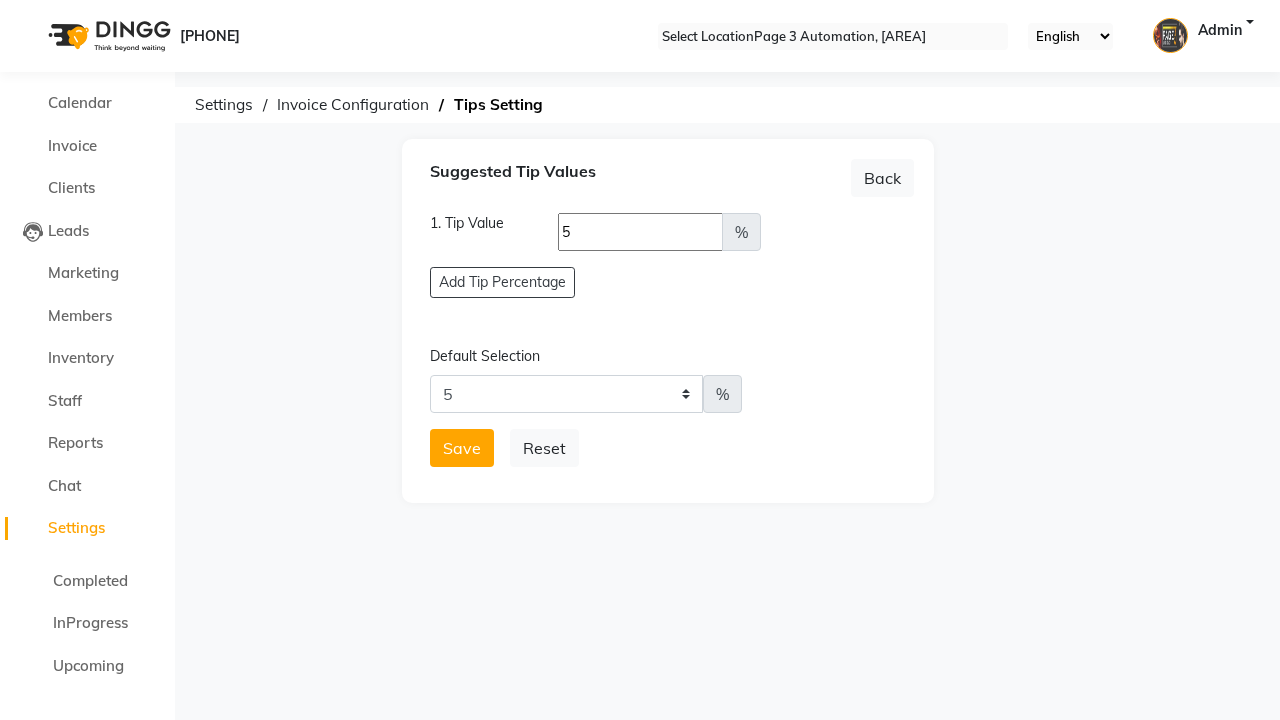 click on "Tip Value updated successfully!" at bounding box center (640, 751) 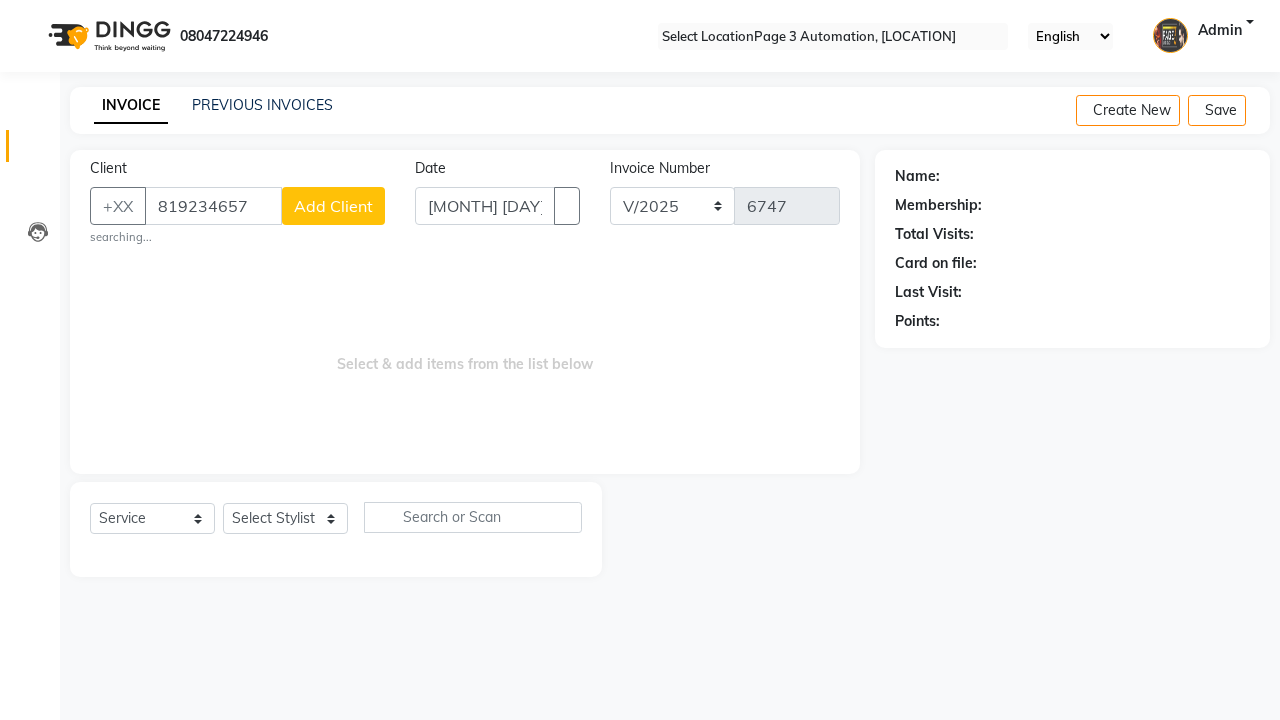 scroll, scrollTop: 0, scrollLeft: 0, axis: both 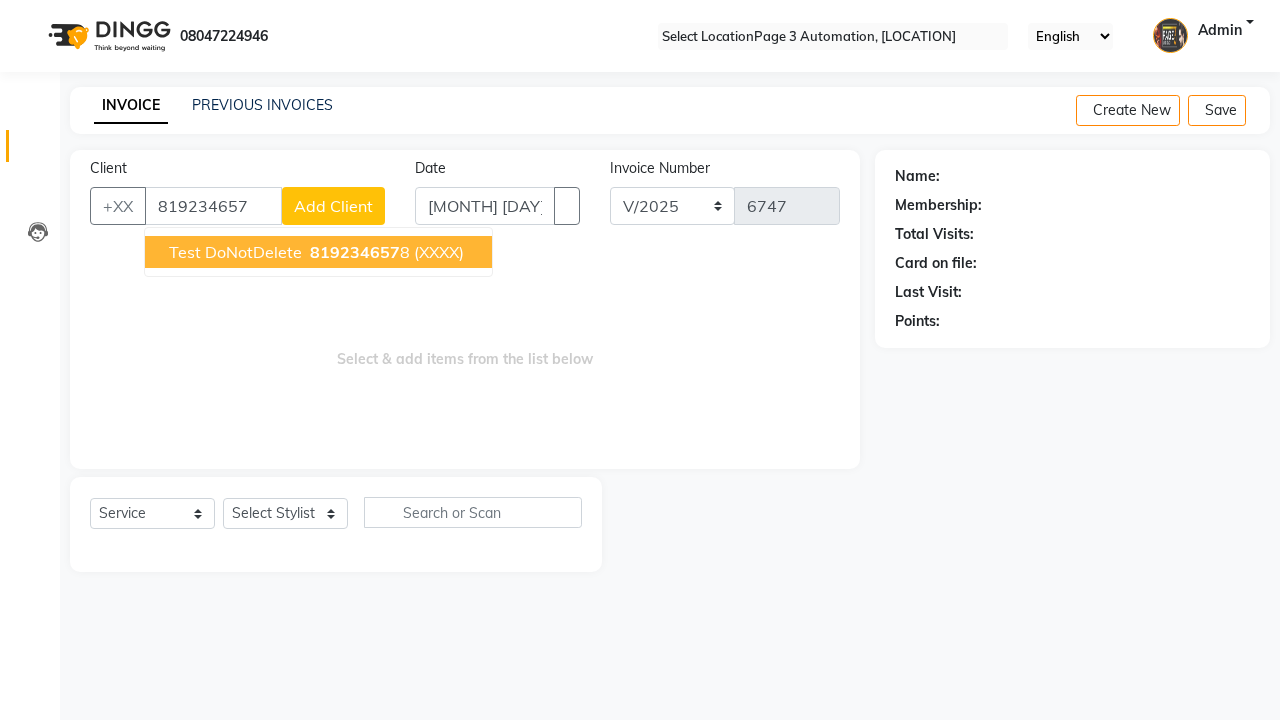 click on "819234657" at bounding box center [355, 252] 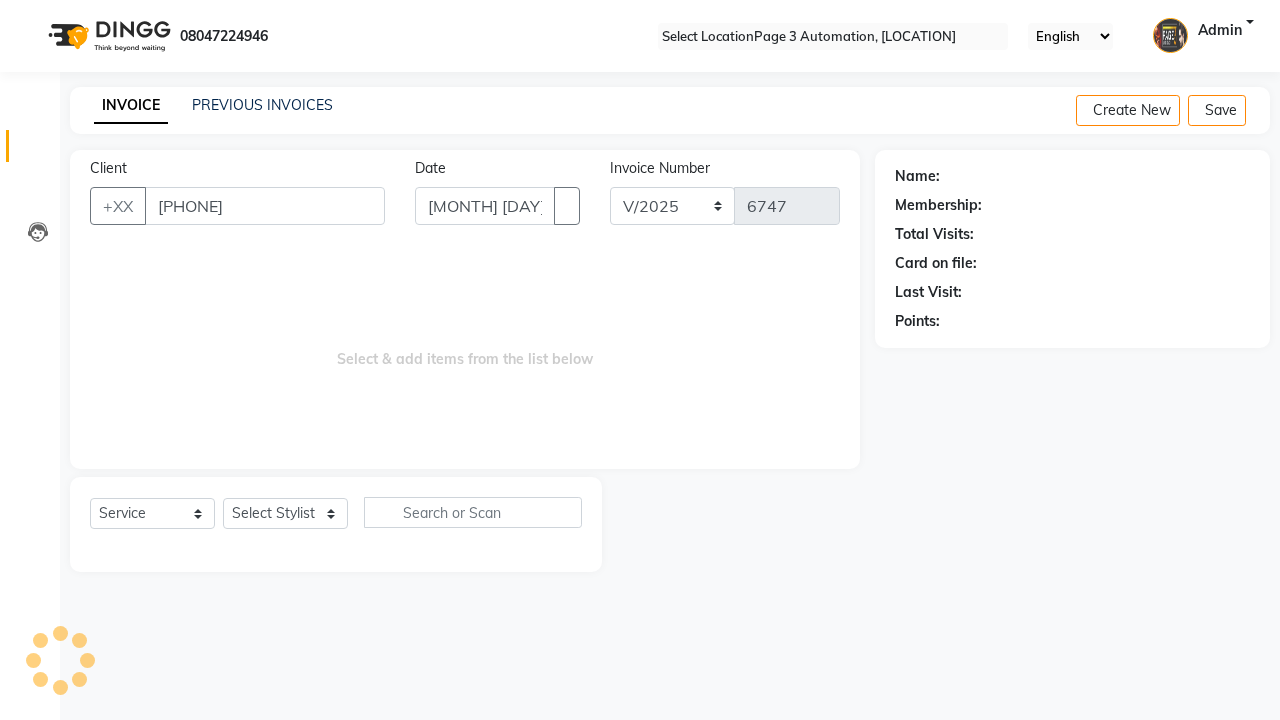 type on "[PHONE]" 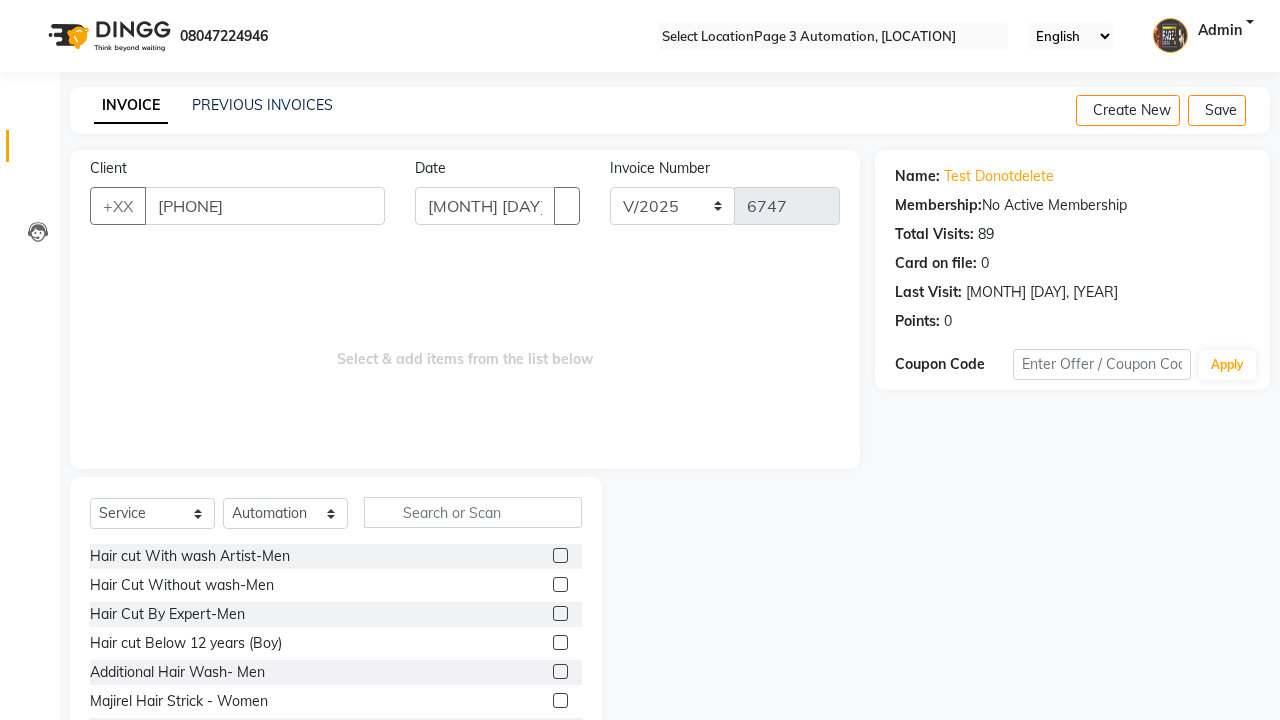 click at bounding box center [560, 584] 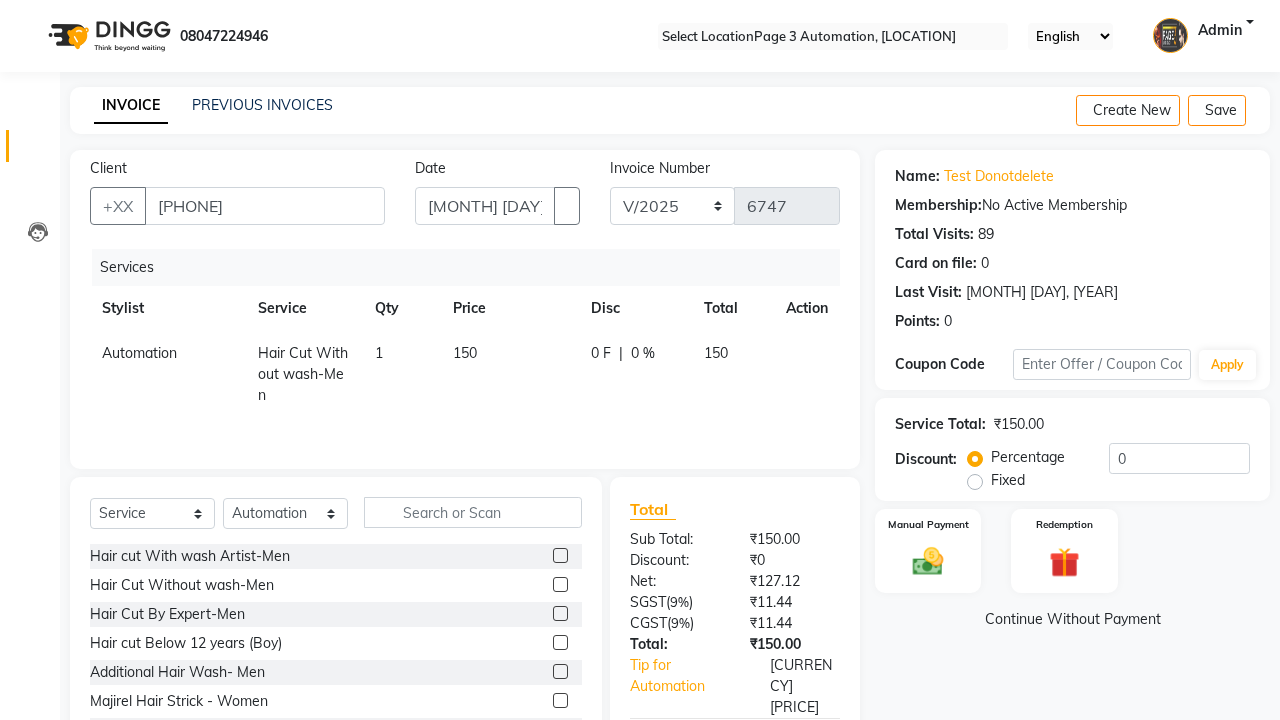 click at bounding box center [31, 8] 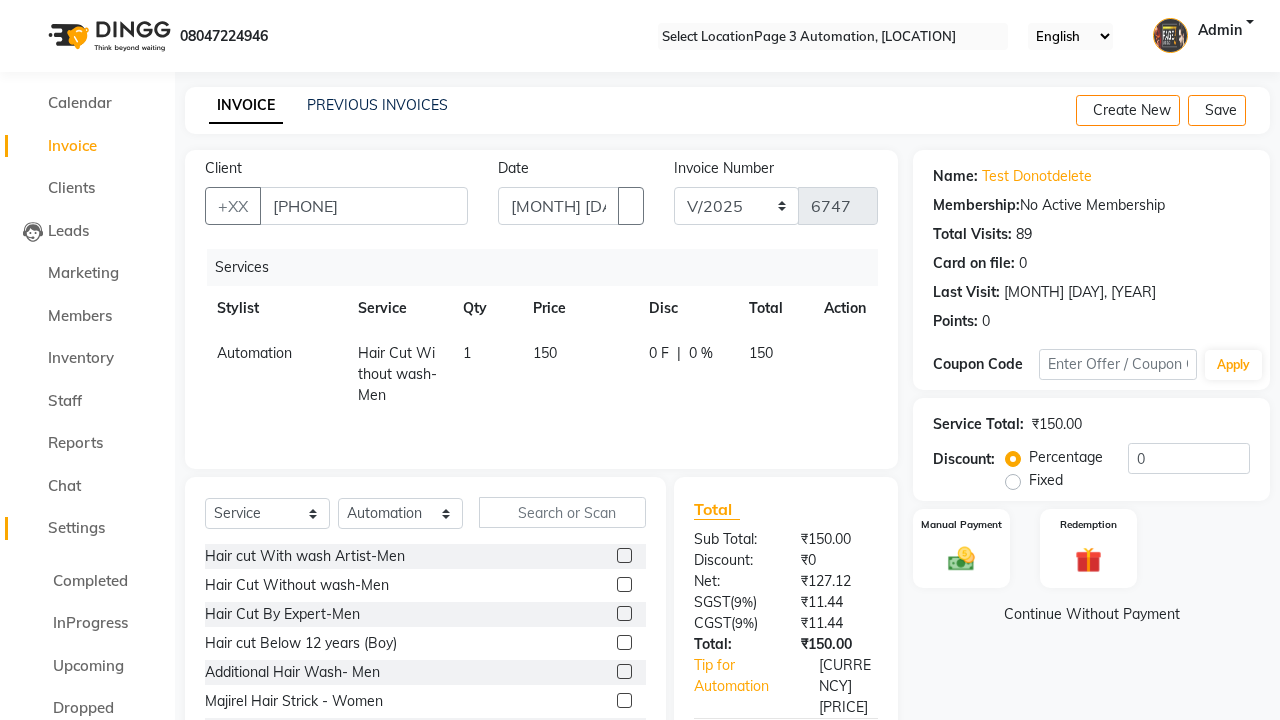 click on "Settings" at bounding box center (76, 527) 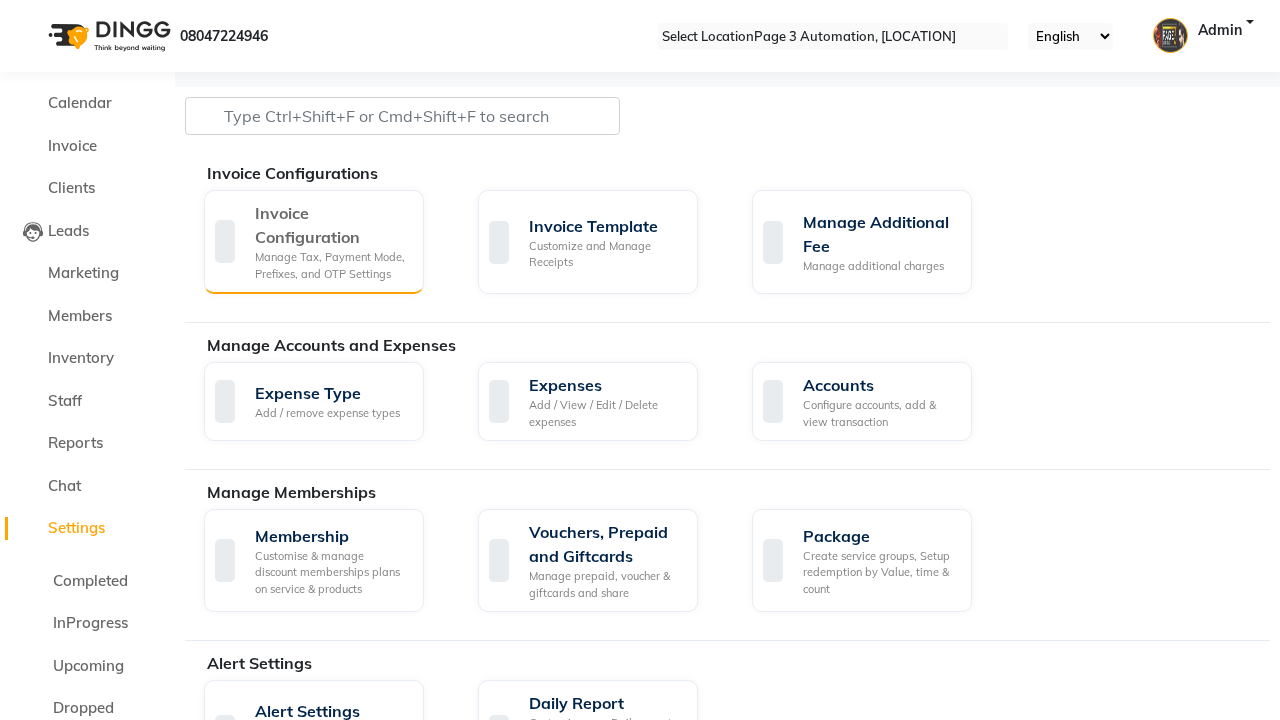 click on "Manage Tax, Payment Mode, Prefixes, and OTP Settings" at bounding box center (331, 265) 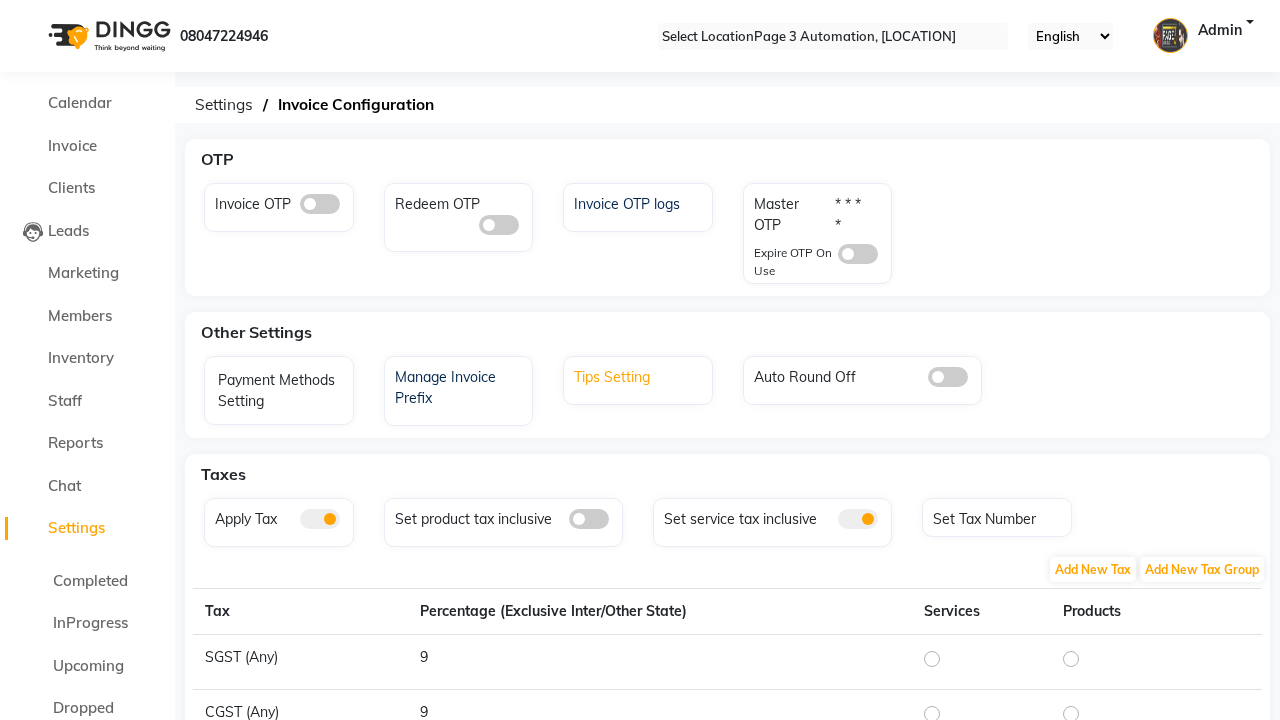 click on "Tips Setting" at bounding box center (640, 375) 